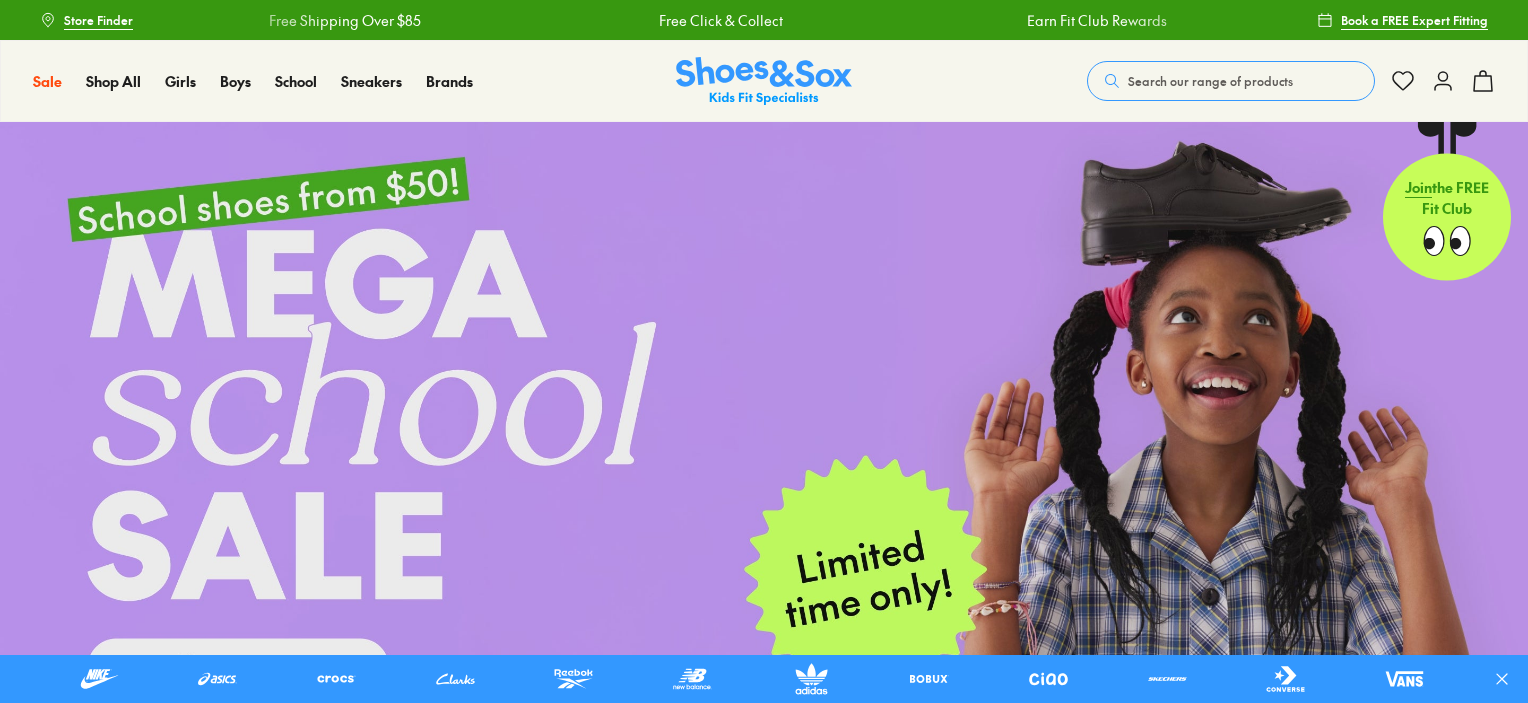 scroll, scrollTop: 0, scrollLeft: 0, axis: both 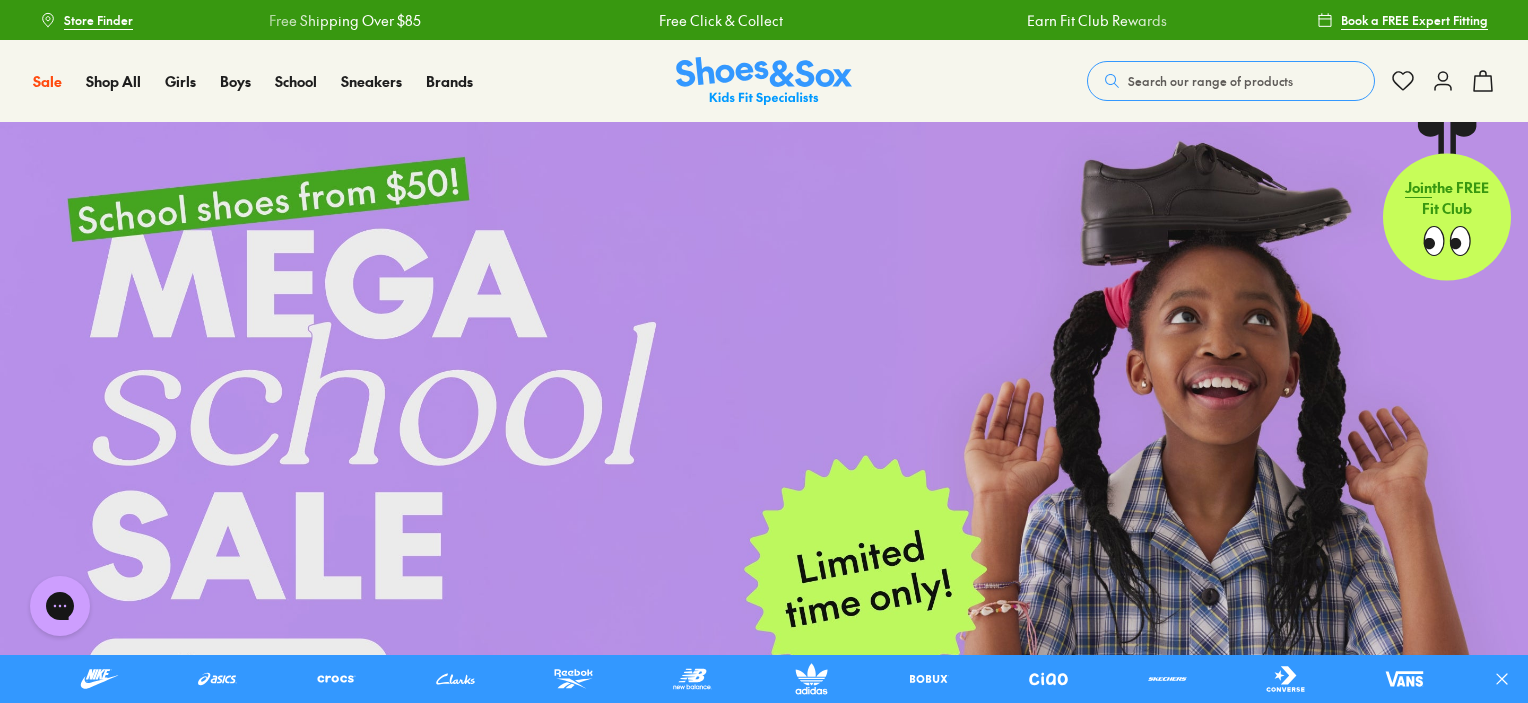 click on "Search our range of products" at bounding box center (1210, 81) 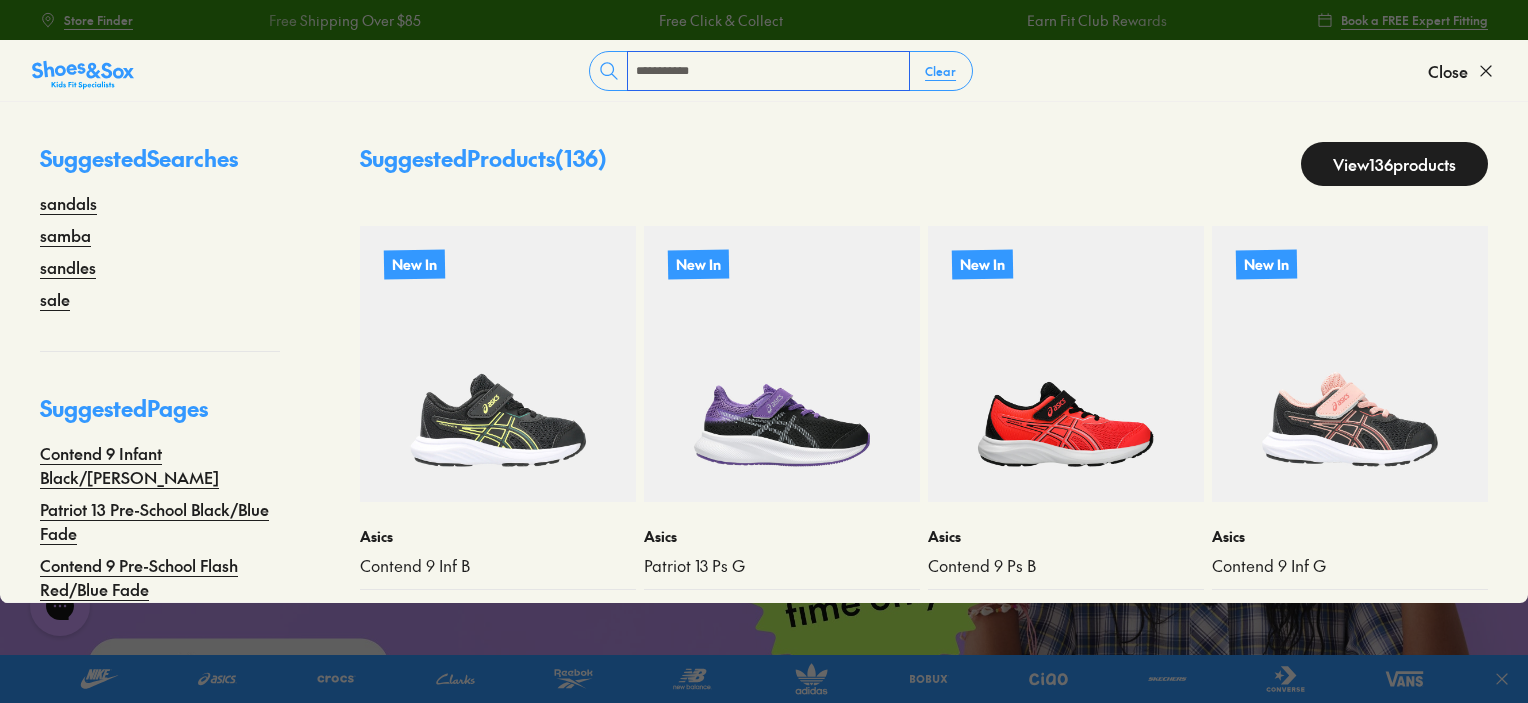 type on "**********" 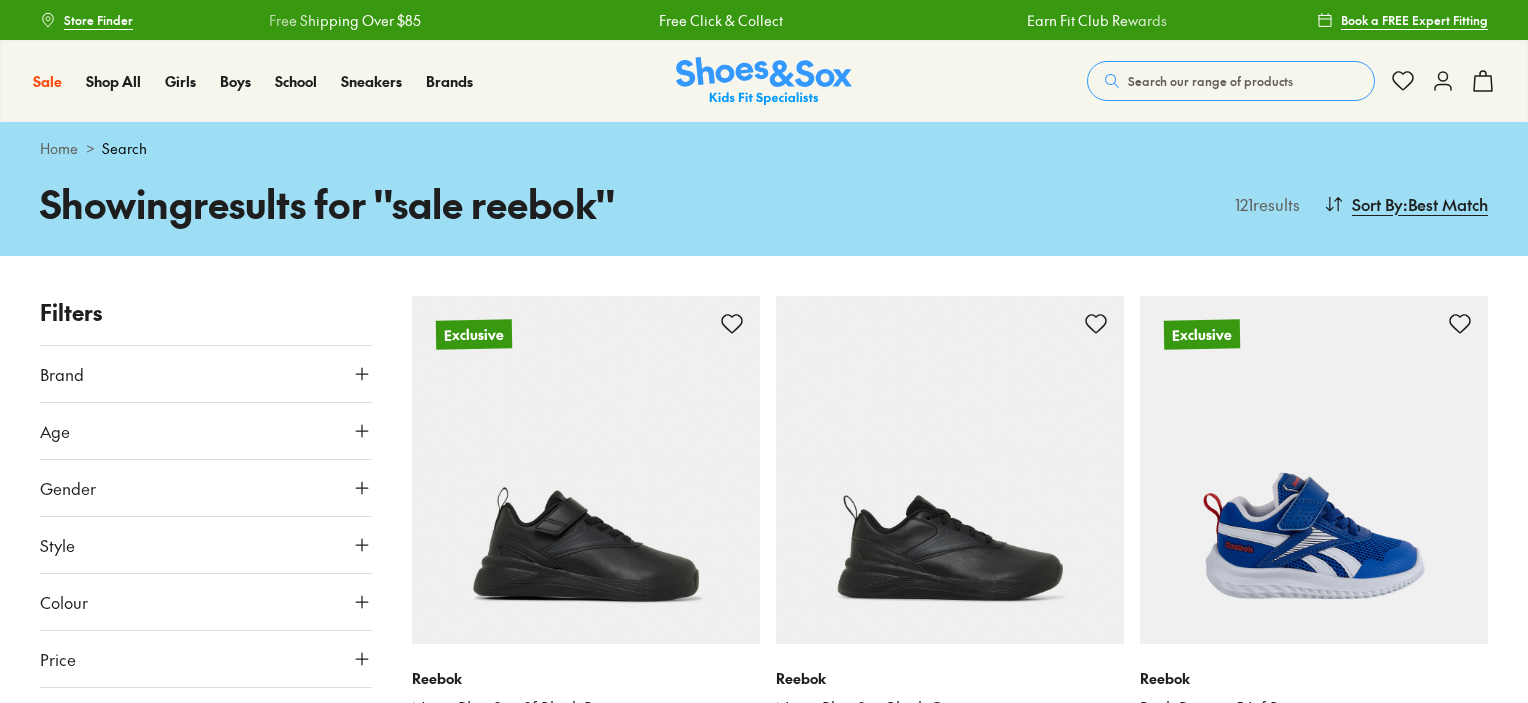 scroll, scrollTop: 0, scrollLeft: 0, axis: both 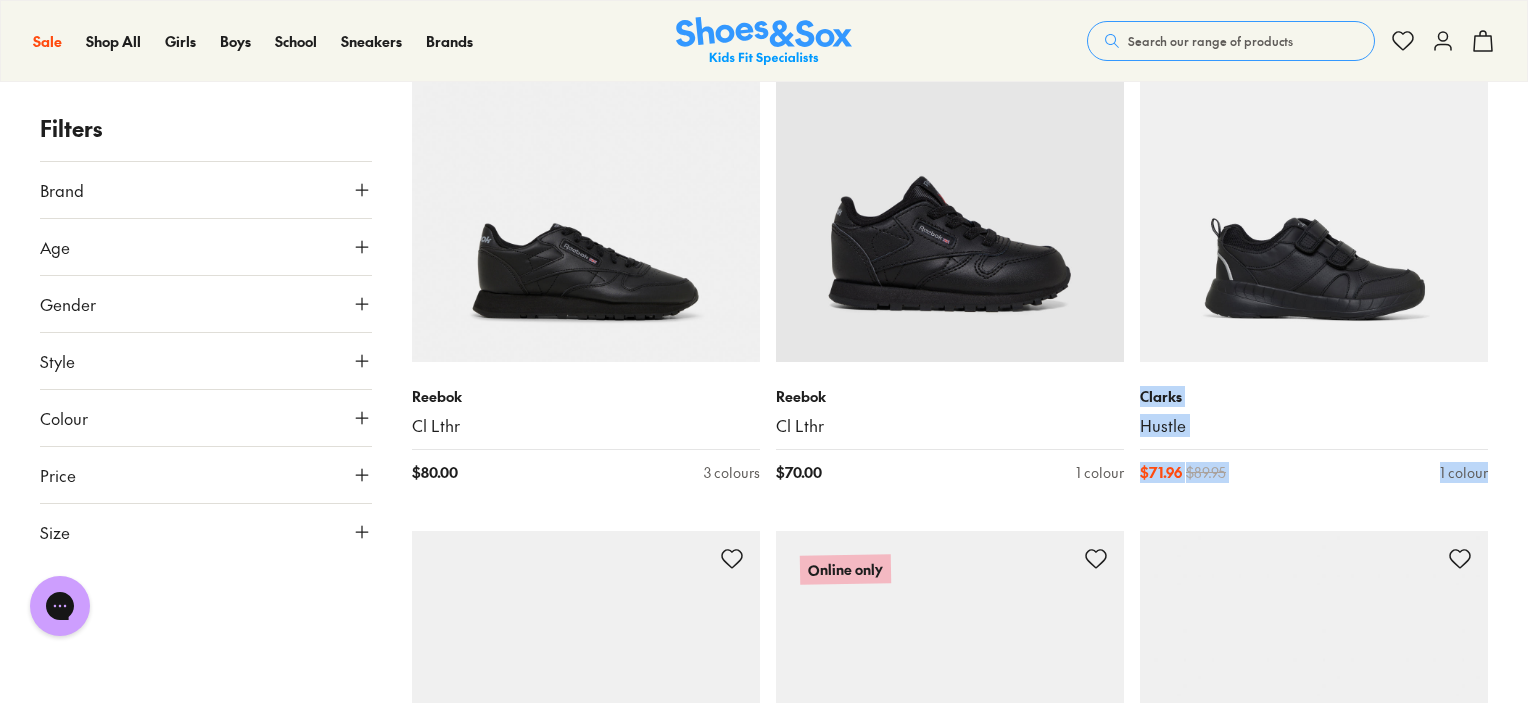 drag, startPoint x: 1527, startPoint y: 448, endPoint x: 1535, endPoint y: 475, distance: 28.160255 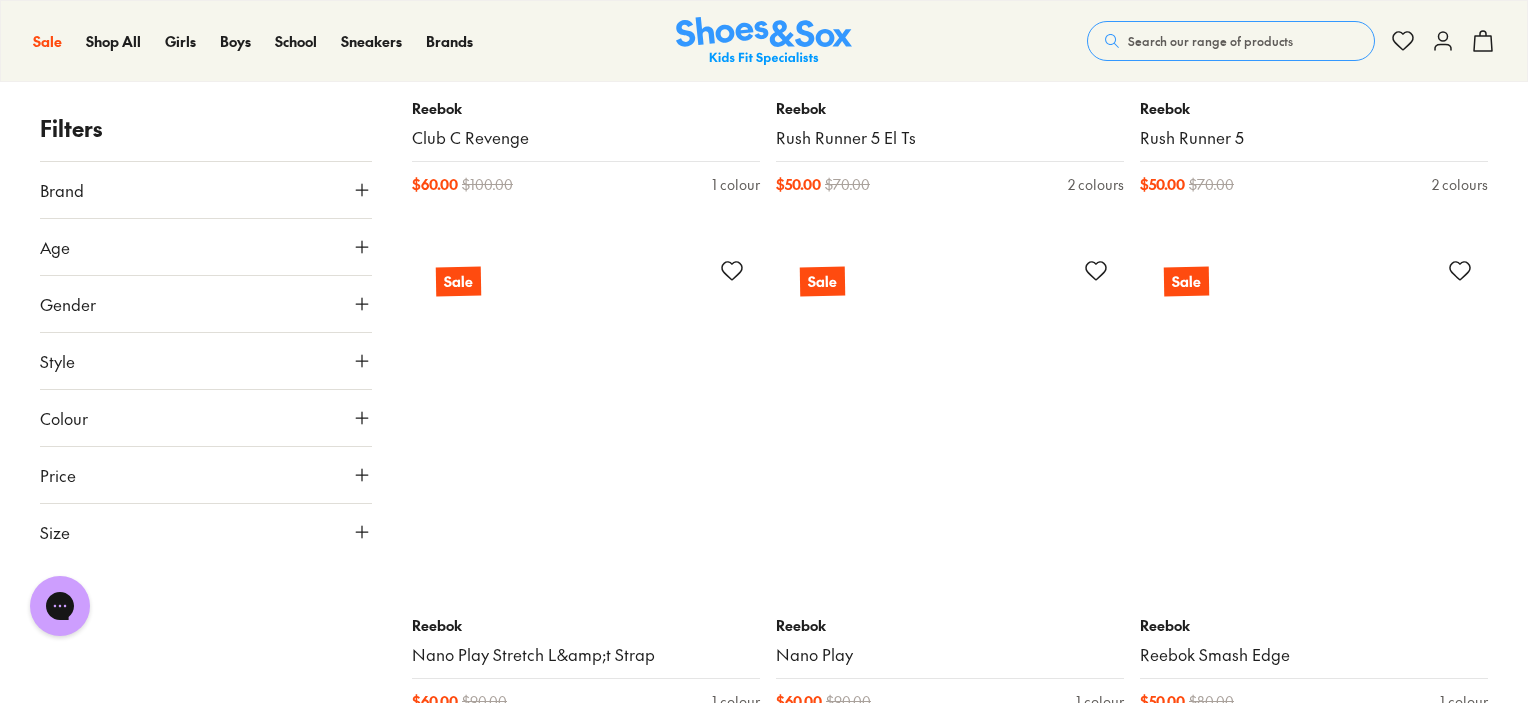 scroll, scrollTop: 14136, scrollLeft: 0, axis: vertical 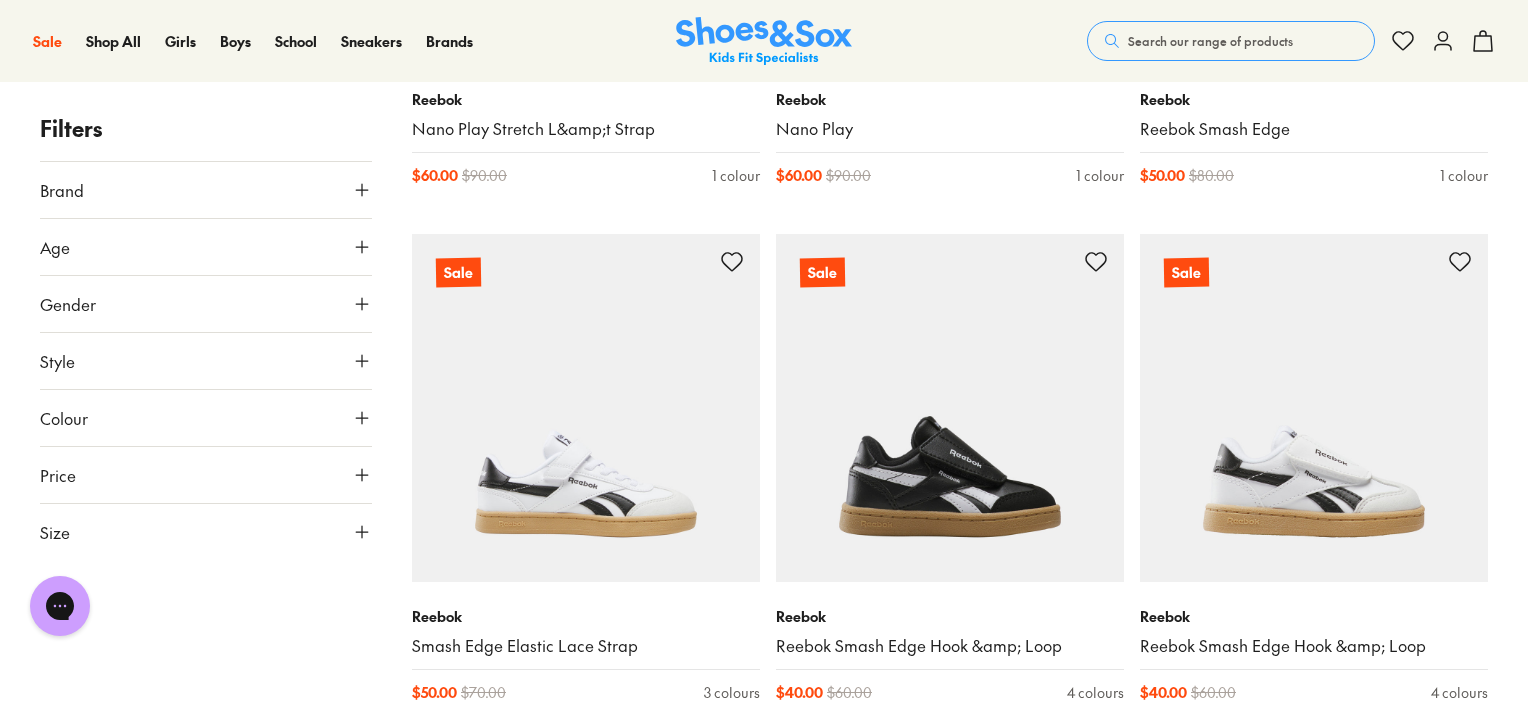 click on "Search our range of products" at bounding box center [1210, 41] 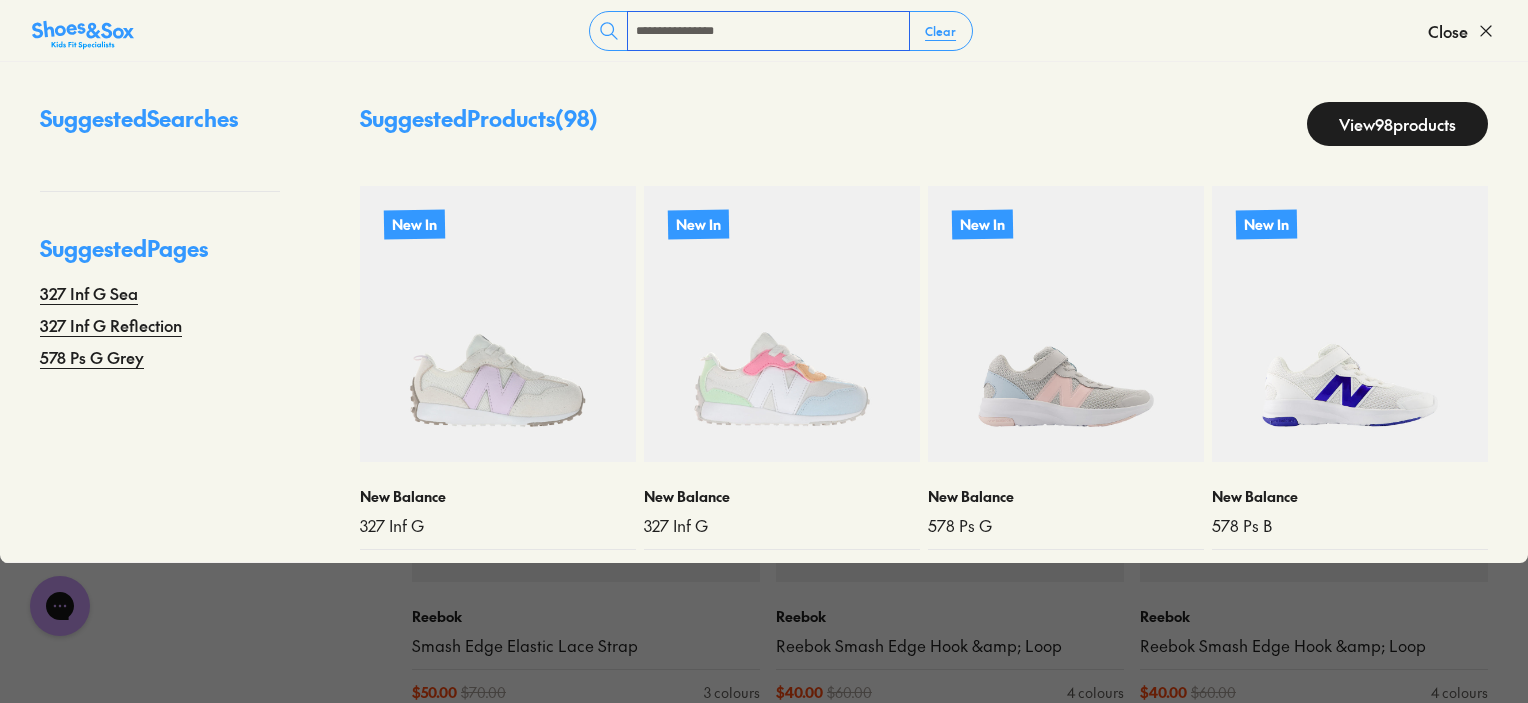 type on "**********" 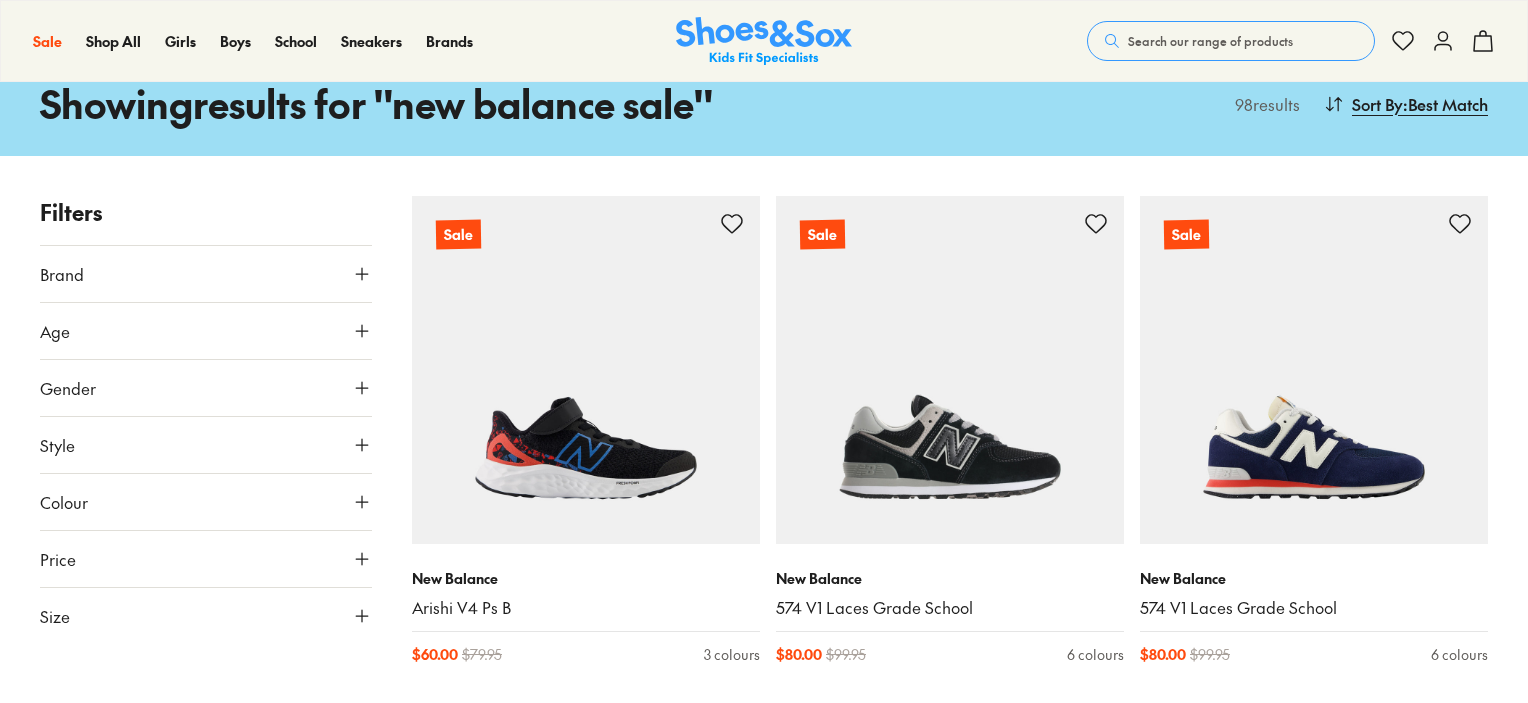 scroll, scrollTop: 154, scrollLeft: 0, axis: vertical 